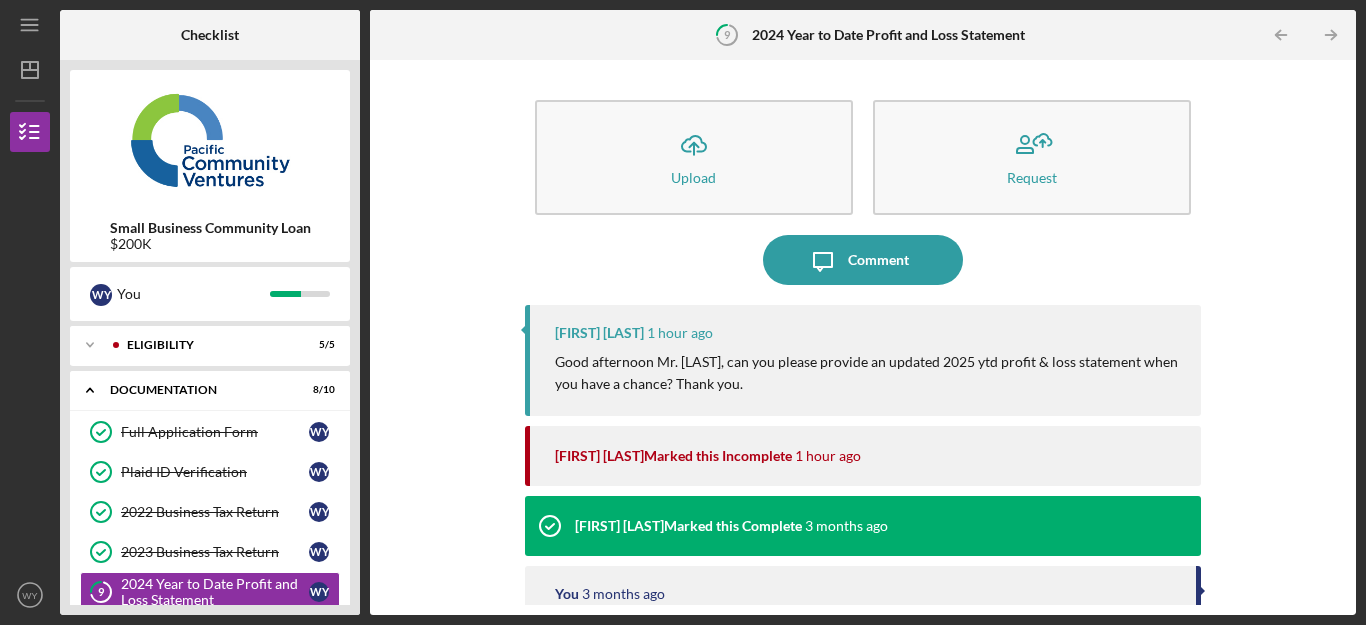 scroll, scrollTop: 0, scrollLeft: 0, axis: both 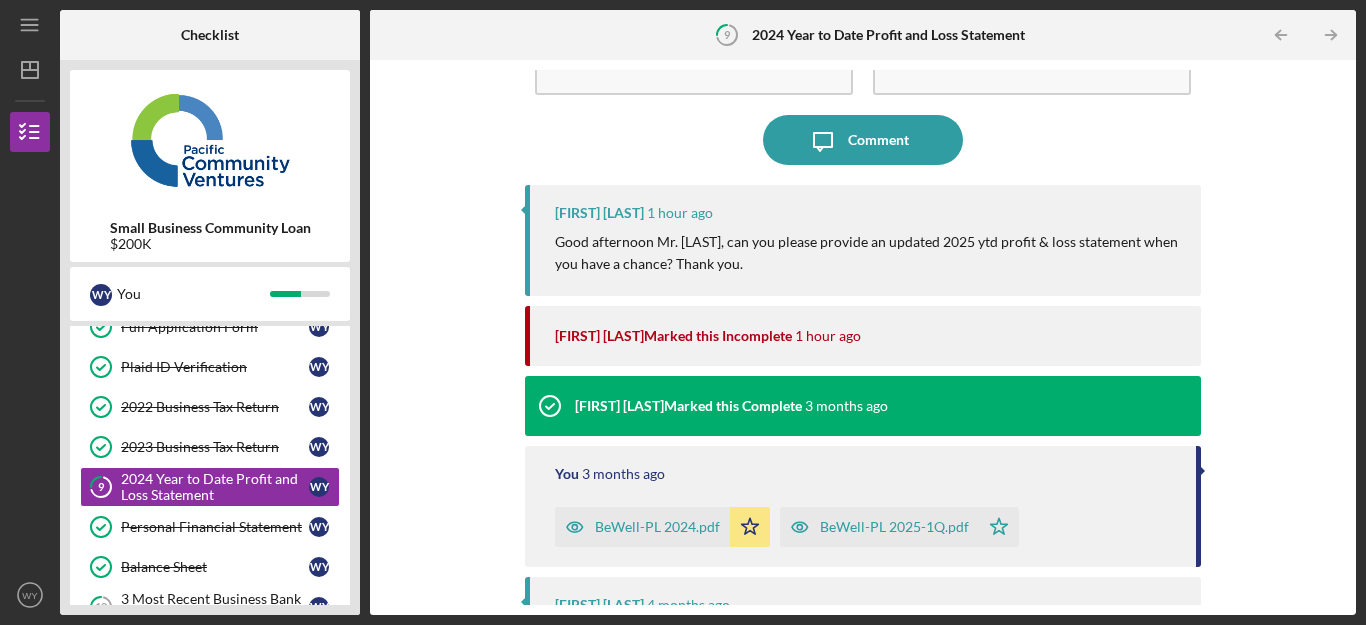 click on "Icon/User Photo WY [FIRST] [LAST] Icon/Overflow Good afternoon Mr. [LAST], can you please provide an updated 2025 ytd profit & loss statement when you have a chance? Thank you. [FIRST] [LAST] Marked this Incomplete 1 hour ago [FIRST] [LAST] Marked this Complete 3 months ago You 3 months ago BeWell-PL 2024.pdf Icon/Star BeWell-PL 2025-1Q.pdf Icon/Star [FIRST] [LAST] 4 months ago Good morning Mr. [LAST], please upload your complete 2024 personal tax return including all schedules or your 2024 and 2025 year to date profit & loss statement. Thank you! [FIRST] [LAST] We require a year-to-date (YTD) profit & loss statement for your business. If needed, a guide for how to prepare a profit & loss statement can be found in this checklist item (look to the top right corner). You can also watch this PCV webinar on how to prepare financial statements: https://www.youtube.com/watch?v=4D-na8tgnis" at bounding box center (863, 337) 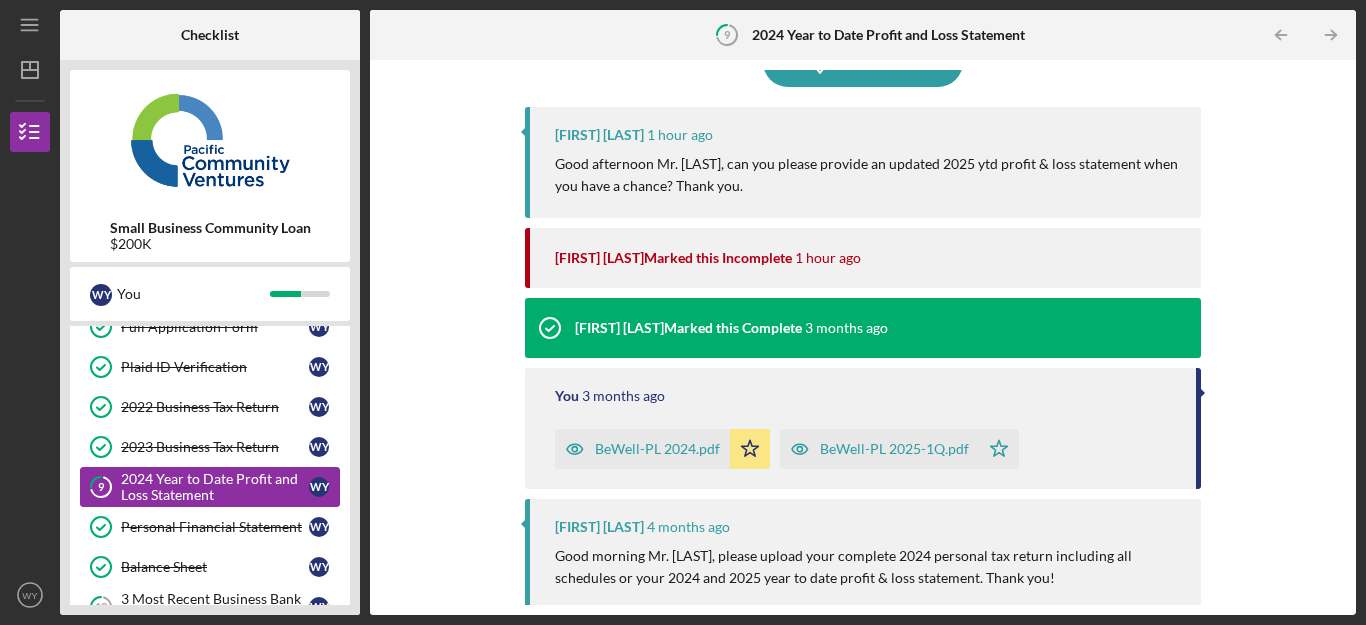 scroll, scrollTop: 200, scrollLeft: 0, axis: vertical 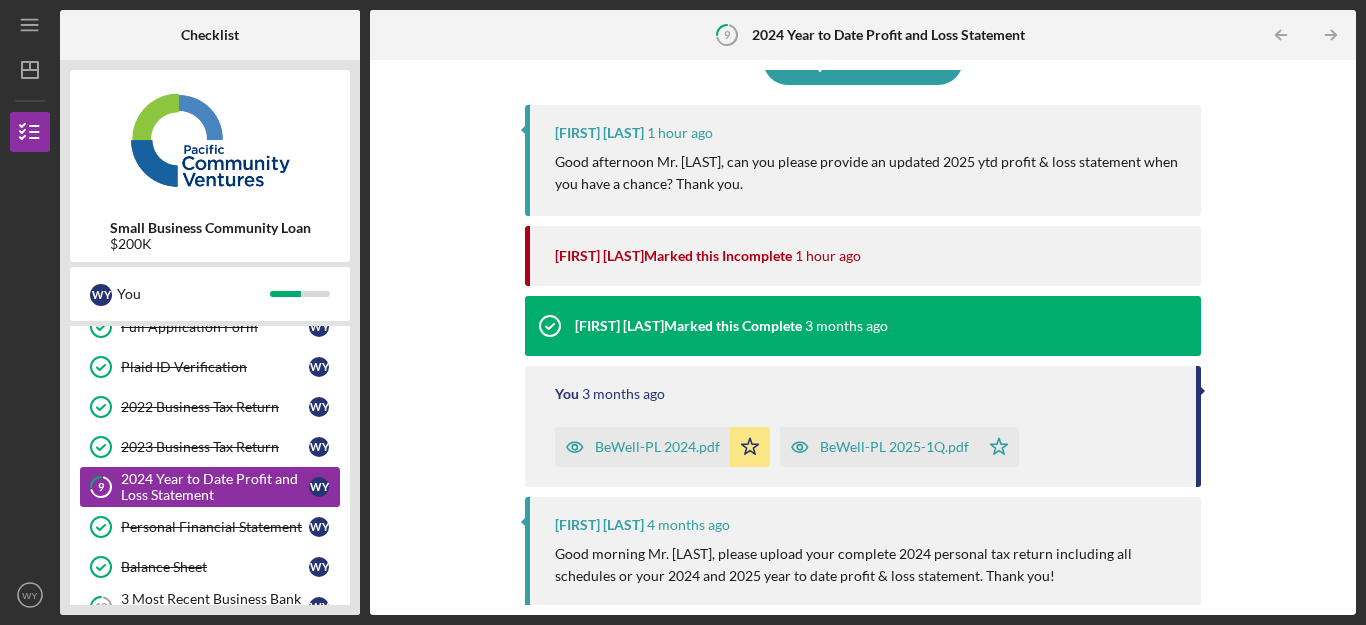 click on "2024 Year to Date Profit and Loss Statement" at bounding box center (215, 487) 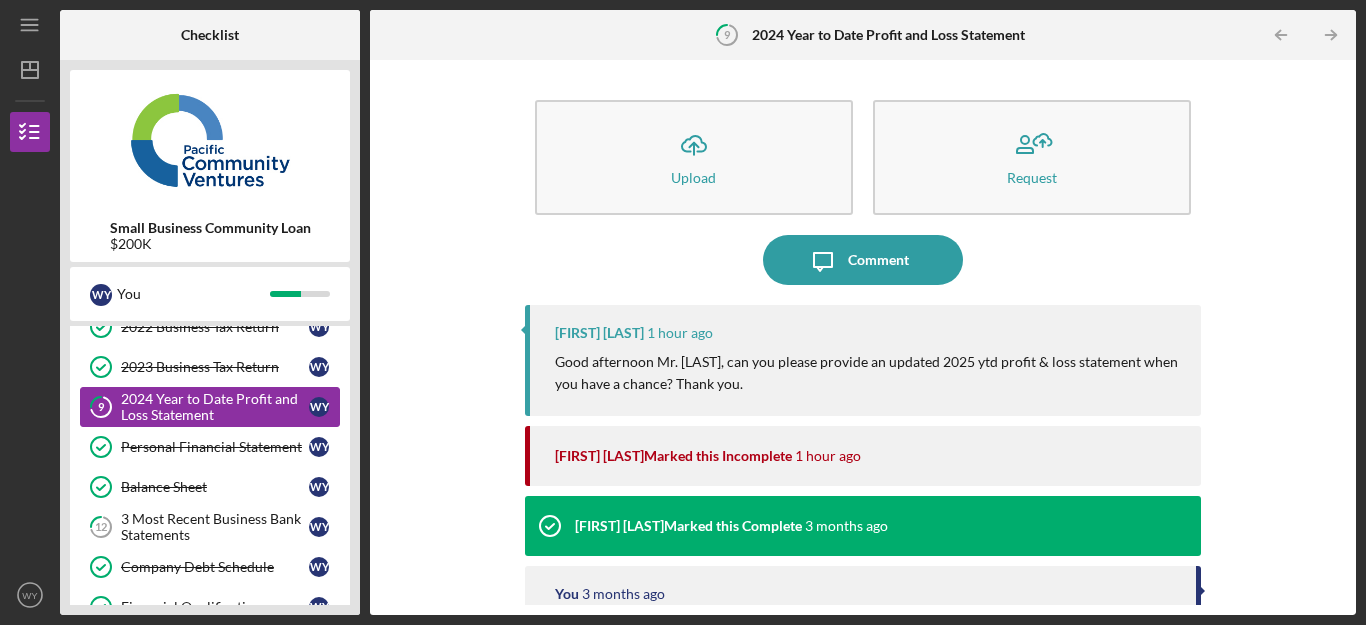 scroll, scrollTop: 225, scrollLeft: 0, axis: vertical 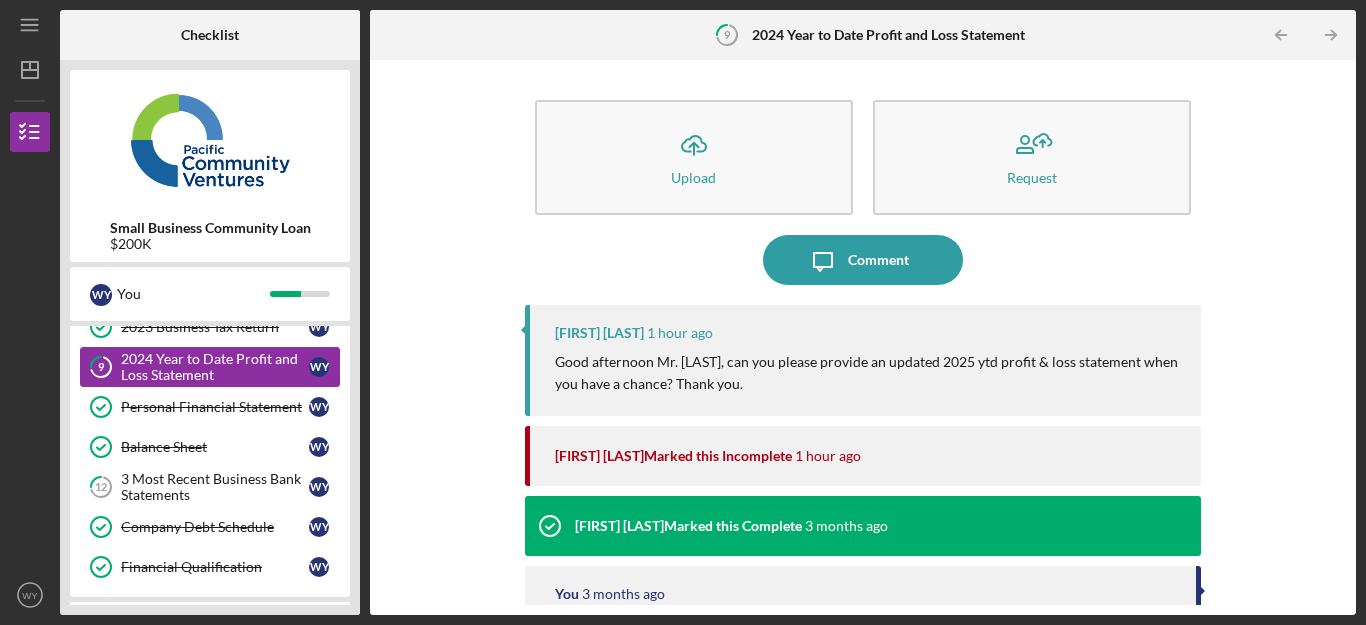 click on "3 Most Recent Business Bank Statements" at bounding box center (215, 487) 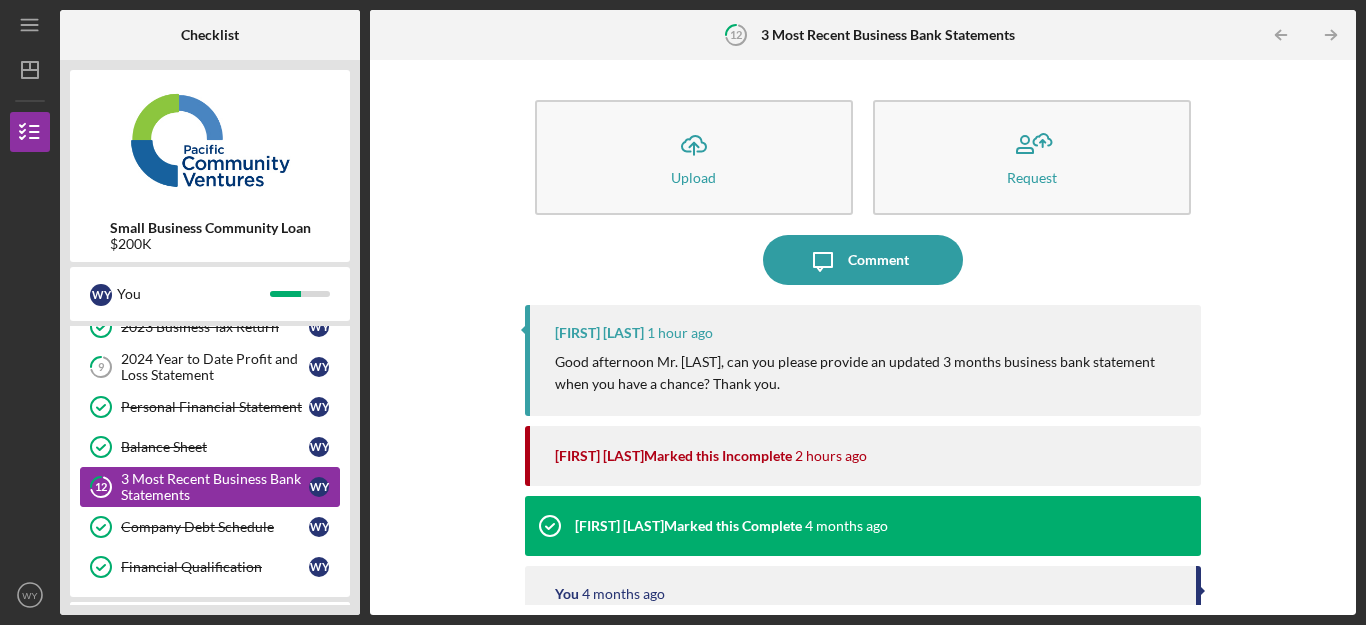 click on "3 Most Recent Business Bank Statements" at bounding box center (215, 487) 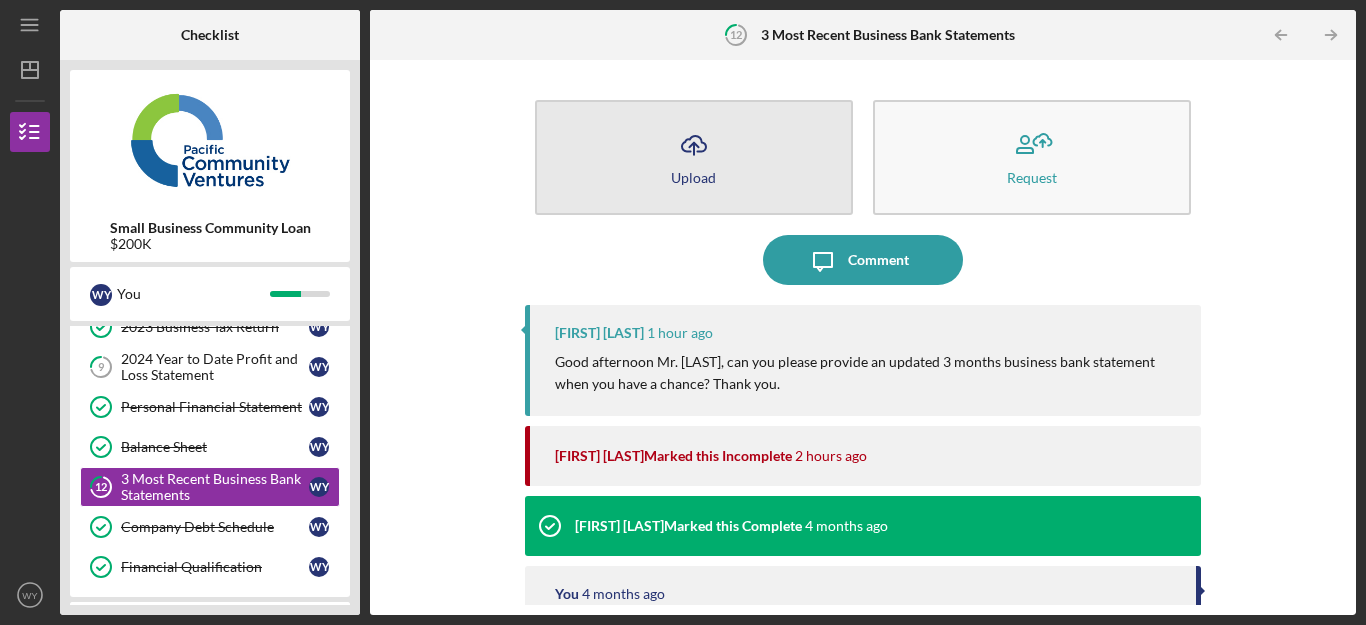 click on "Upload" at bounding box center (693, 177) 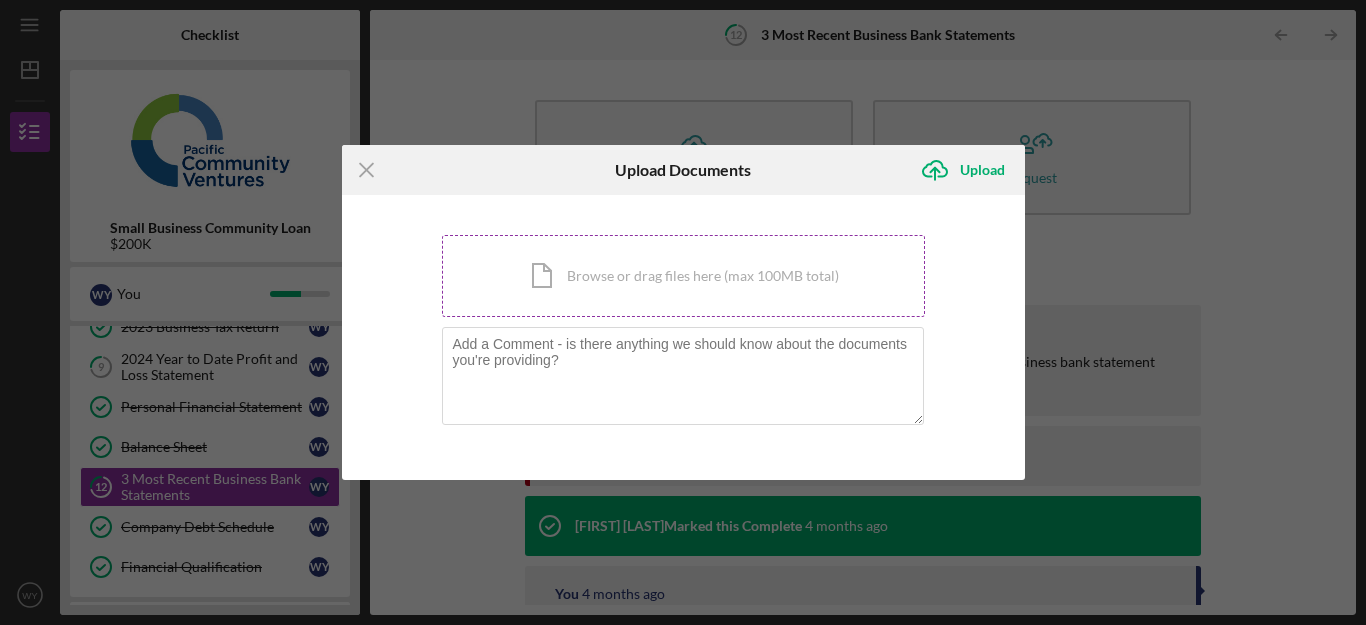 click on "Icon/Document Browse or drag files here (max 100MB total) Tap to choose files or take a photo" at bounding box center (683, 276) 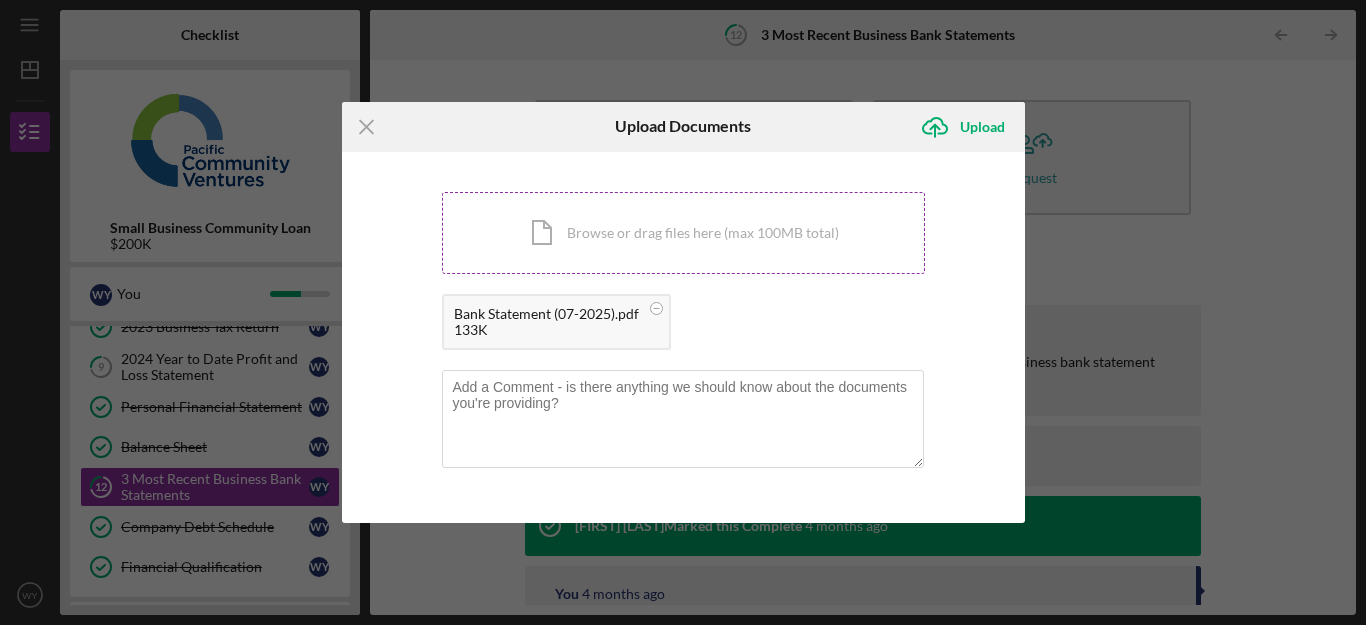 click on "Icon/Document Browse or drag files here (max 100MB total) Tap to choose files or take a photo" at bounding box center (683, 233) 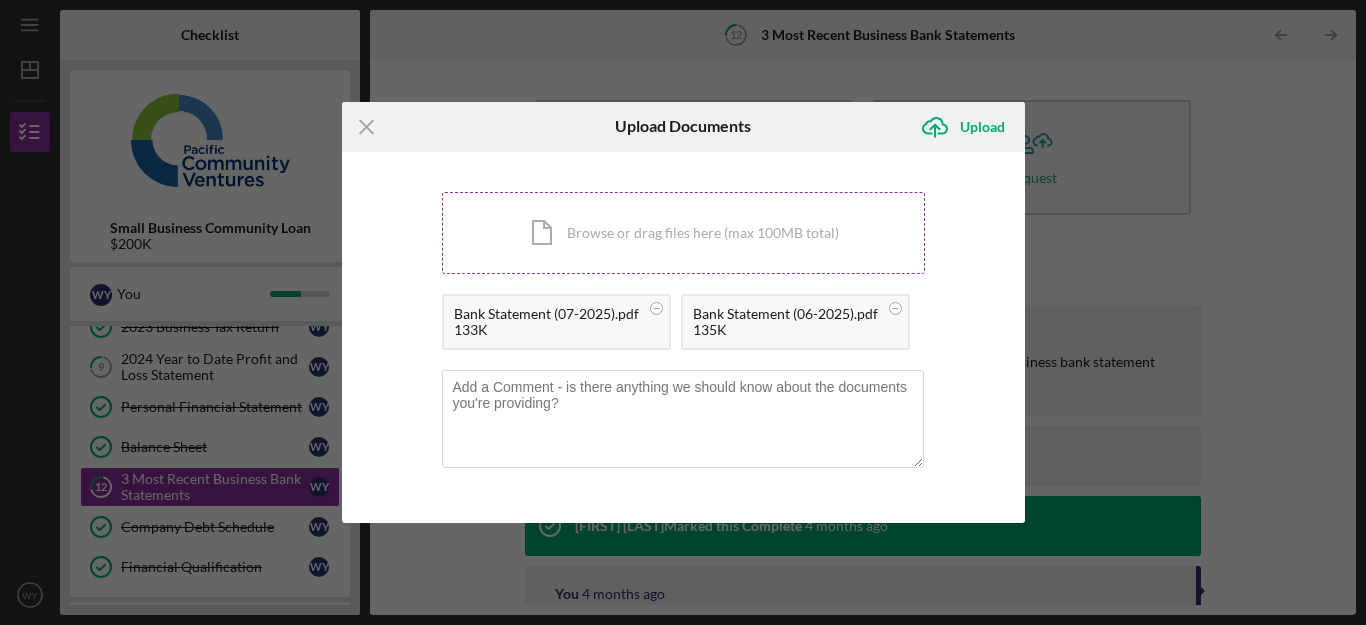 click on "Icon/Document Browse or drag files here (max 100MB total) Tap to choose files or take a photo" at bounding box center [683, 233] 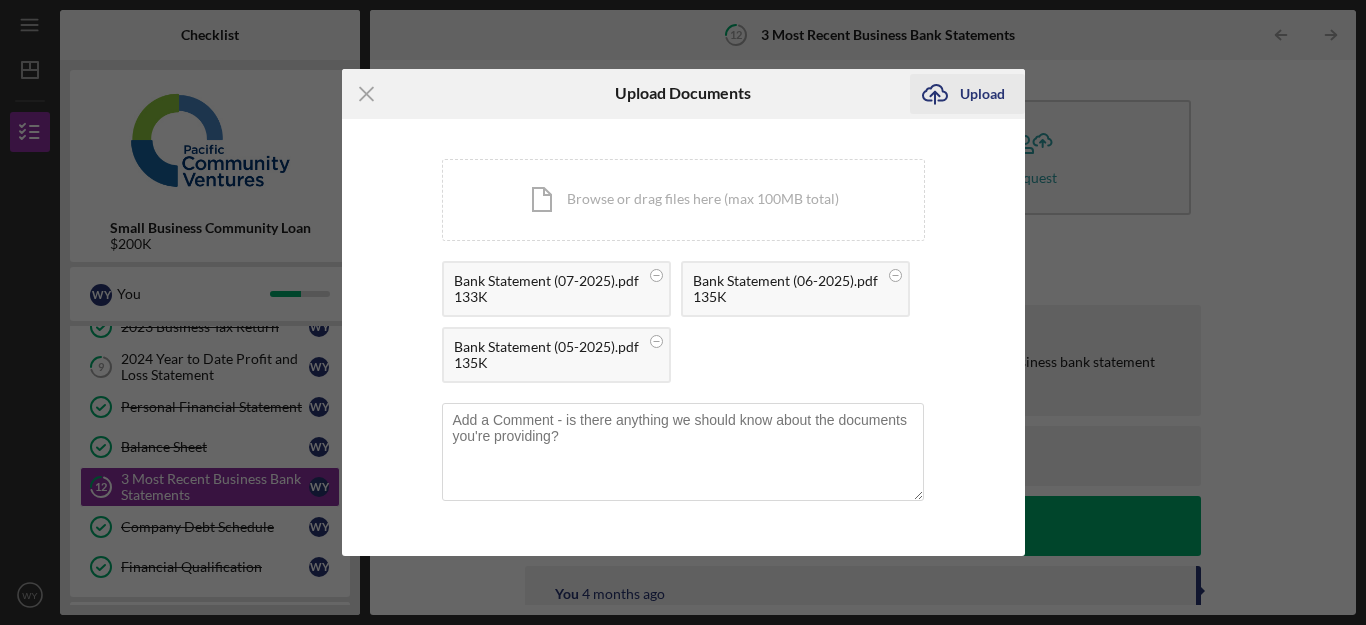 click on "Upload" at bounding box center (982, 94) 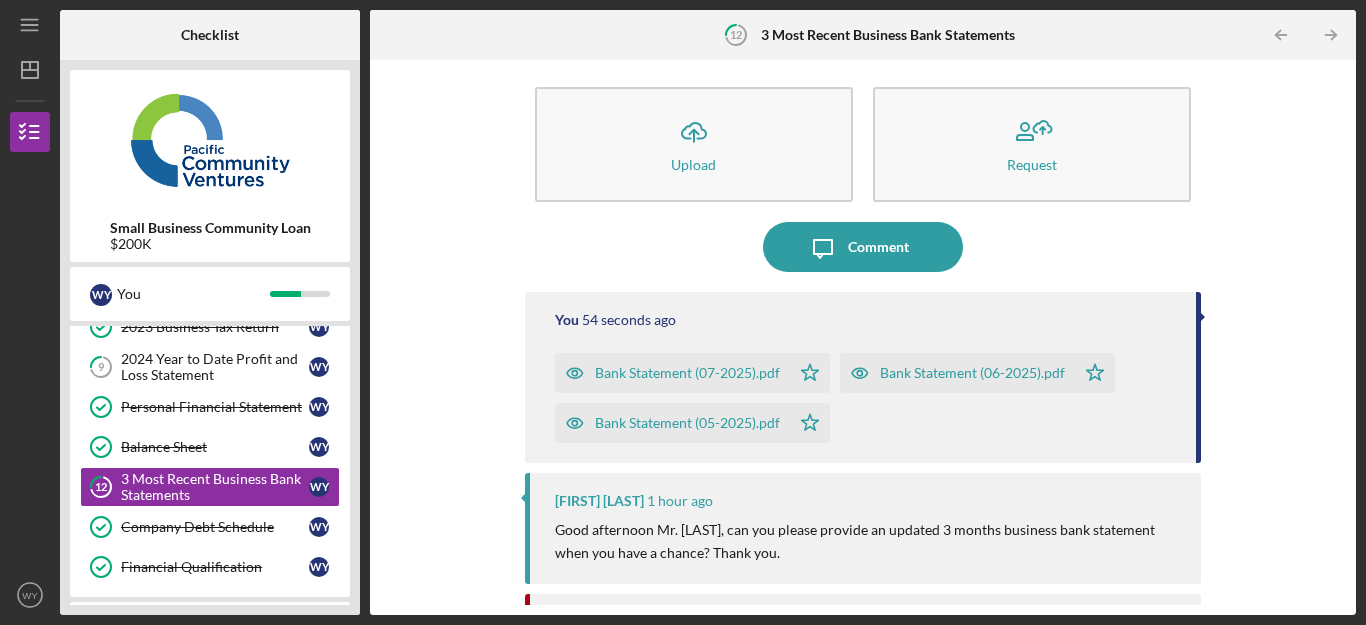 scroll, scrollTop: 0, scrollLeft: 0, axis: both 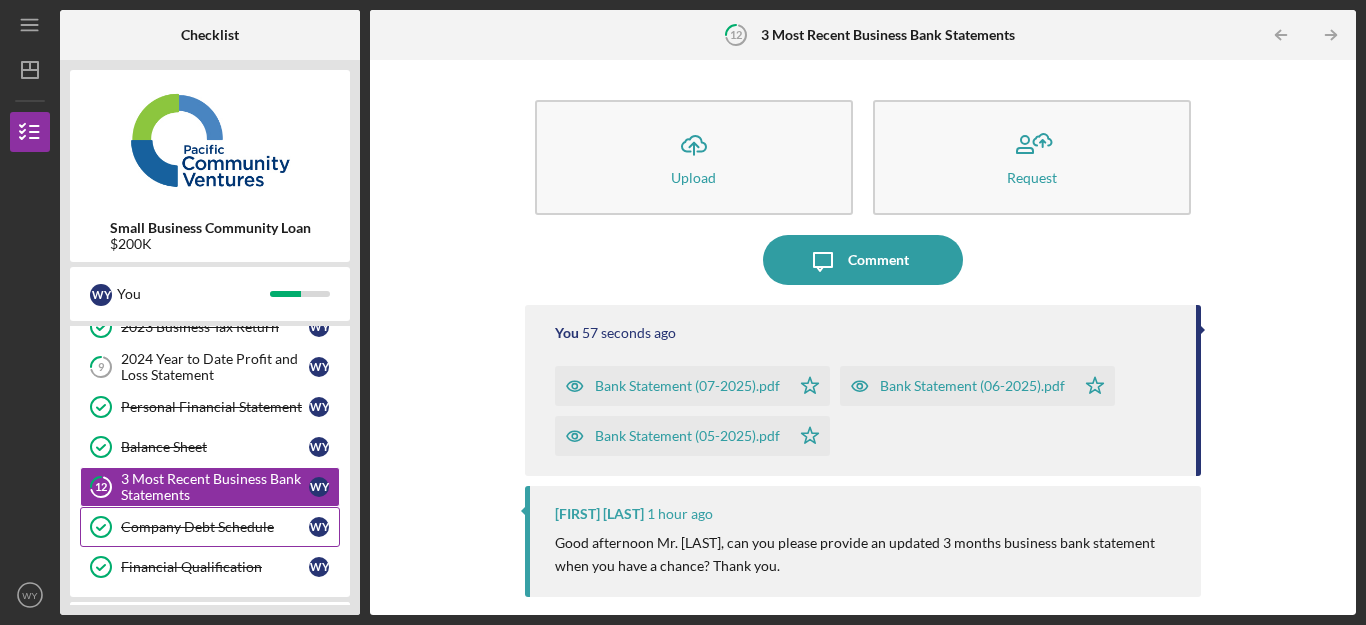 type 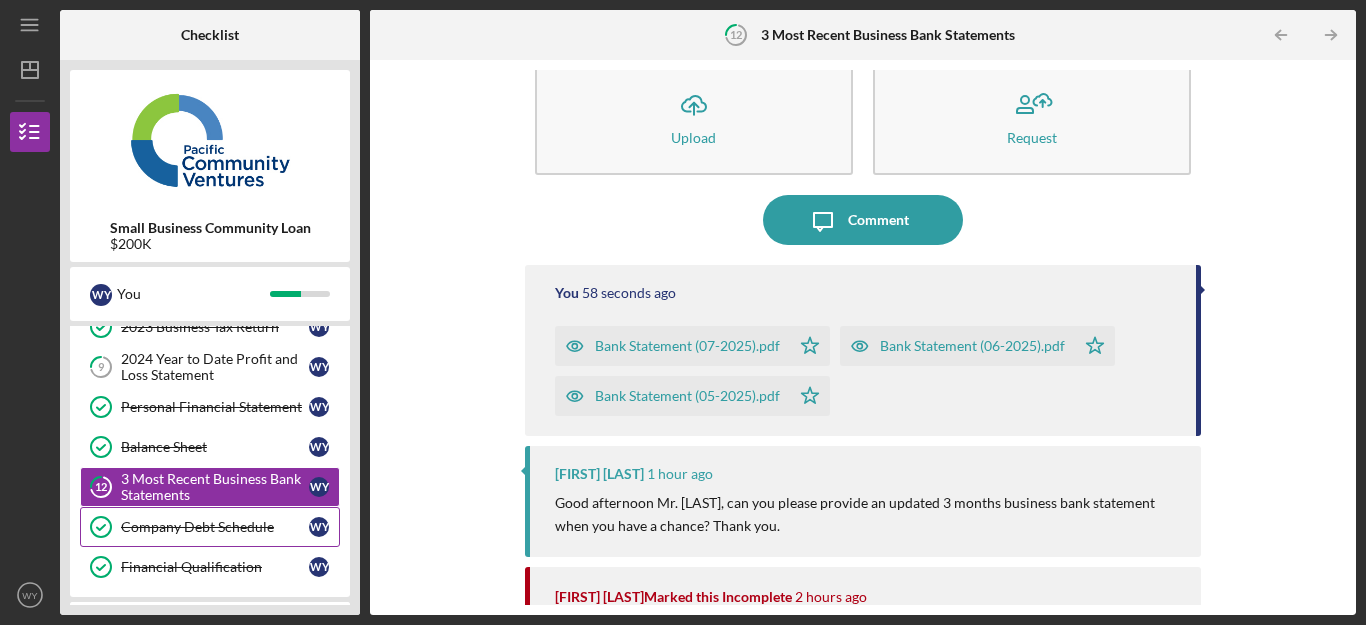 click on "Company Debt Schedule Company Debt Schedule W Y" at bounding box center [210, 527] 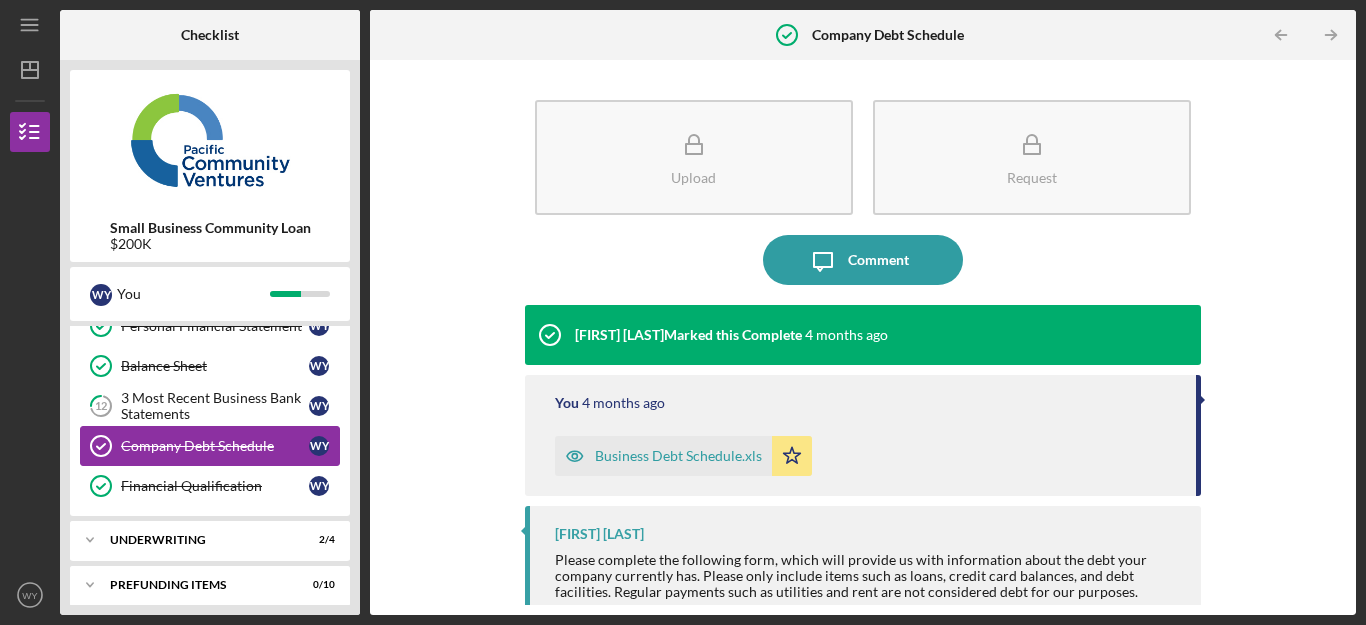 scroll, scrollTop: 317, scrollLeft: 0, axis: vertical 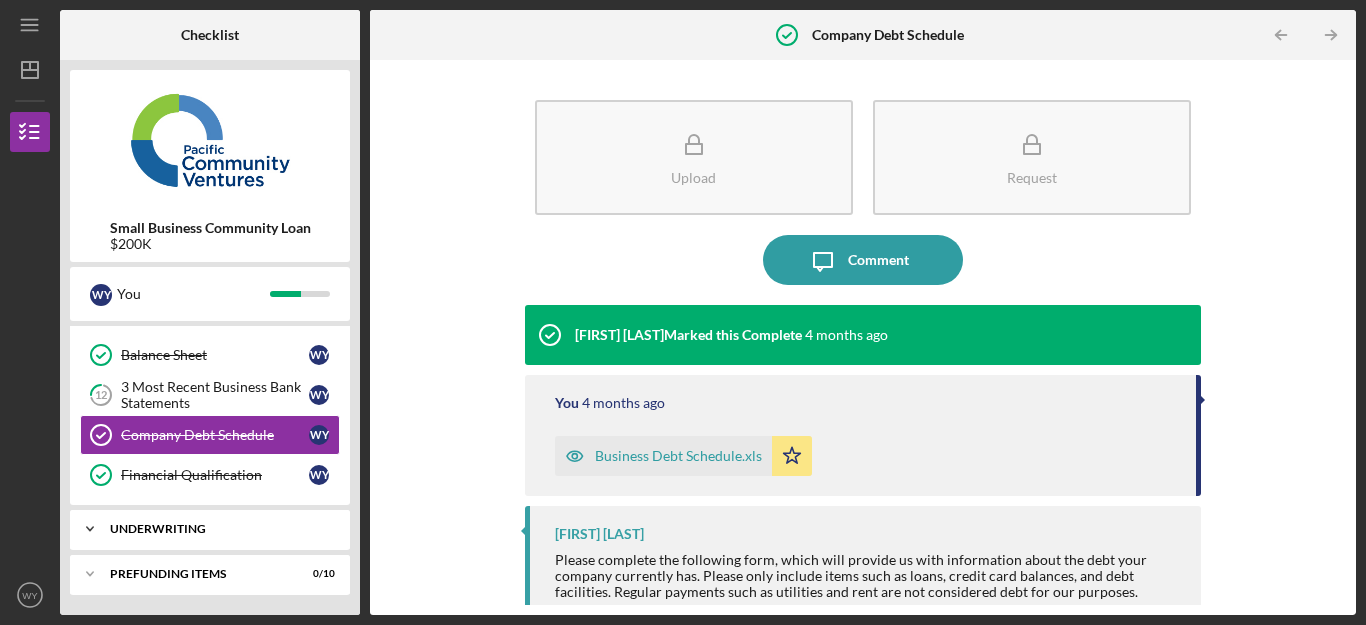 click on "Icon/Expander" 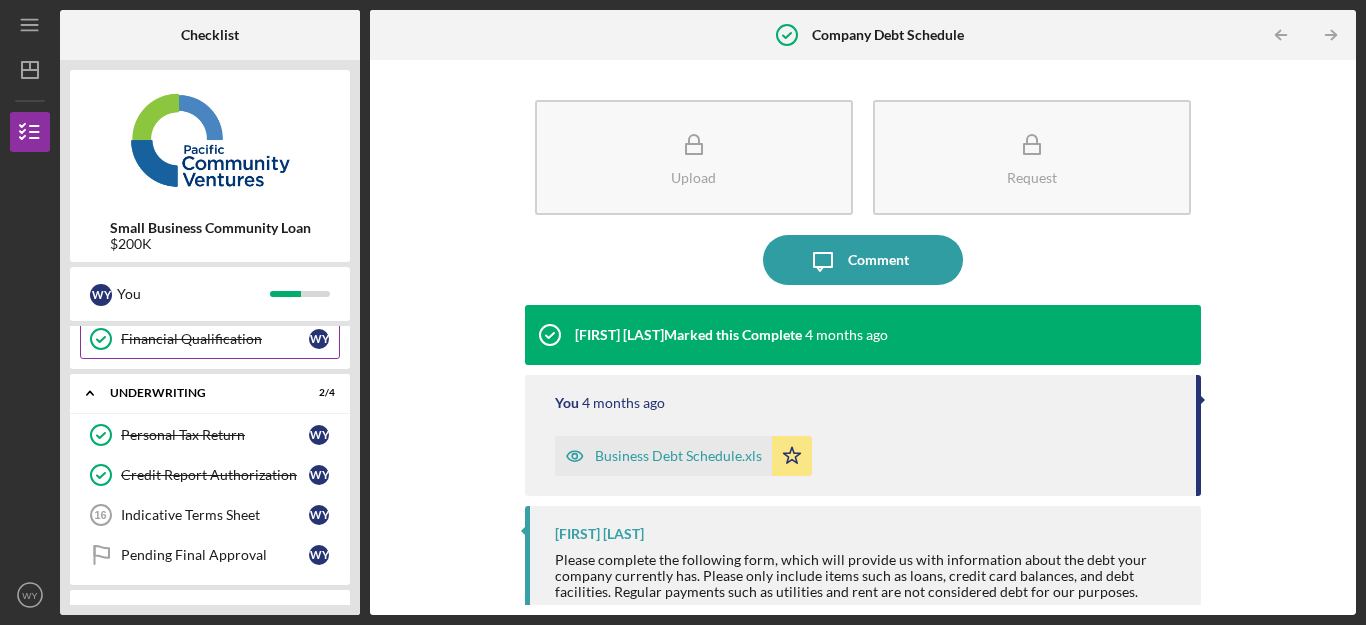scroll, scrollTop: 477, scrollLeft: 0, axis: vertical 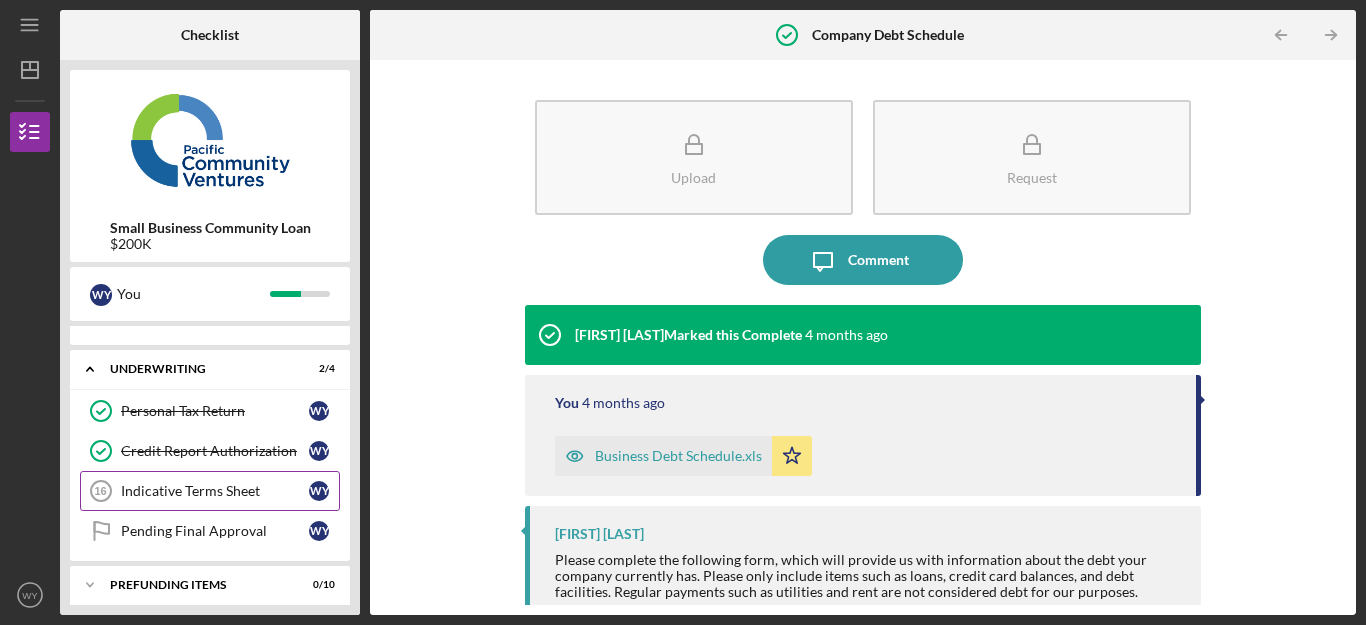 click on "Indicative Terms Sheet" at bounding box center (215, 491) 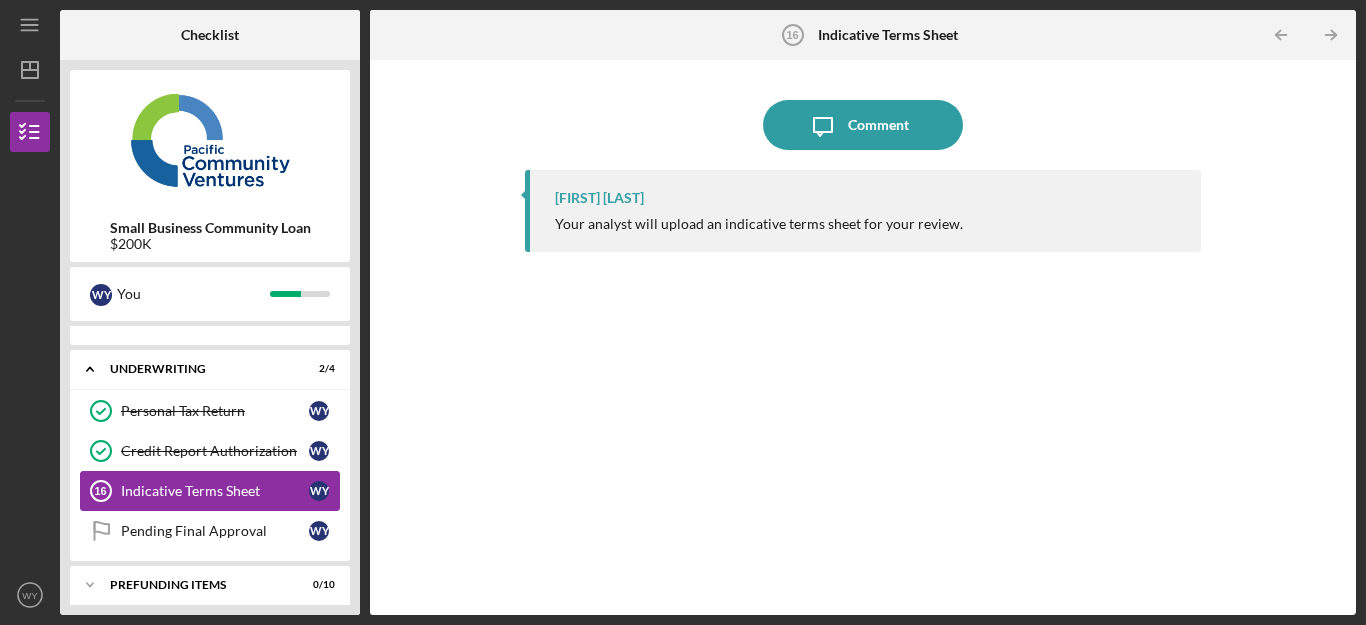 scroll, scrollTop: 488, scrollLeft: 0, axis: vertical 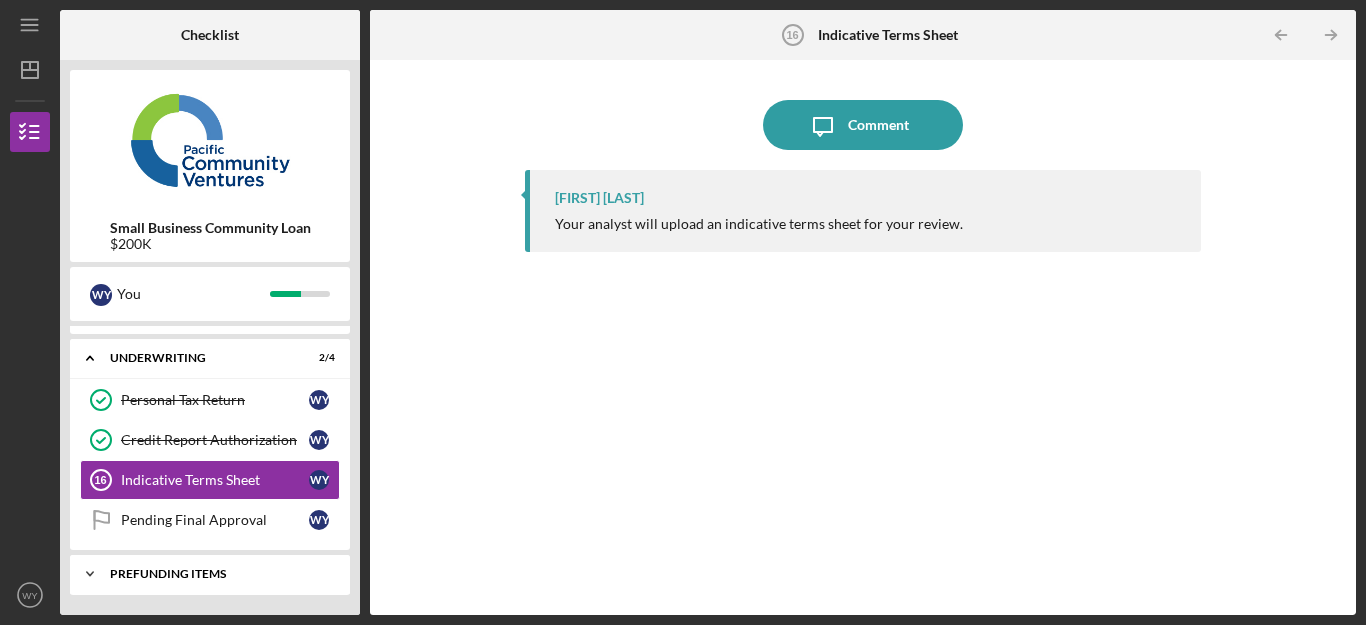 click on "Prefunding Items" at bounding box center (217, 574) 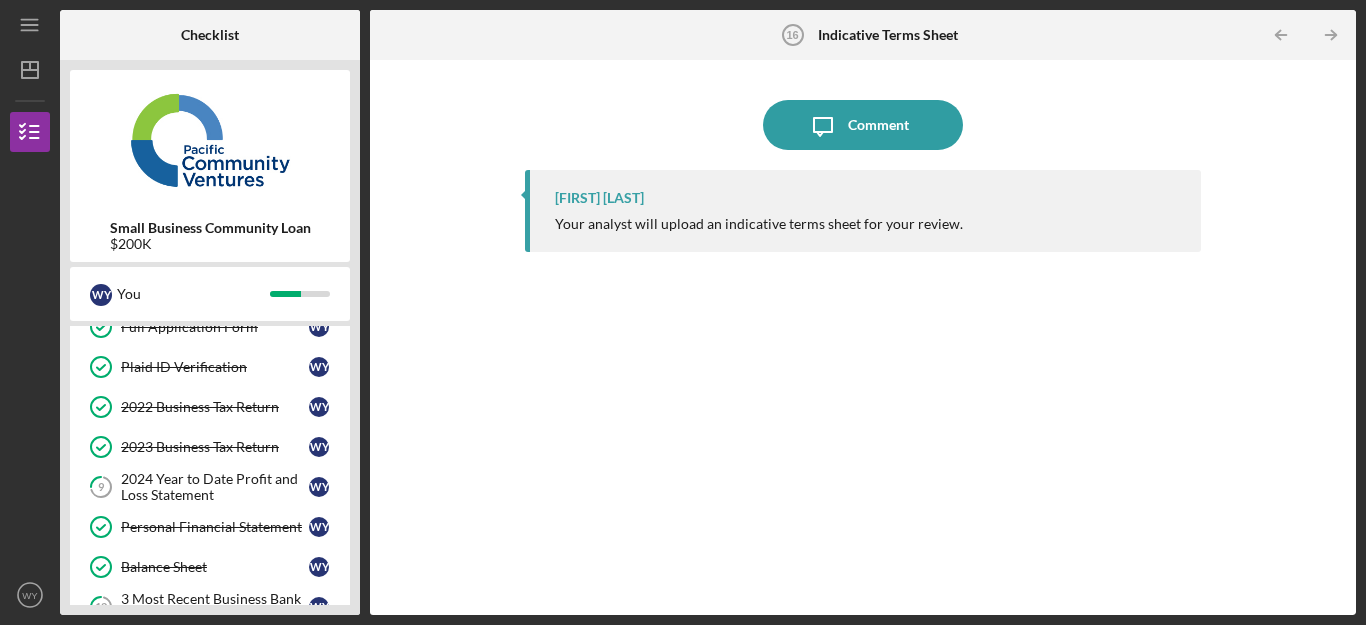 scroll, scrollTop: 99, scrollLeft: 0, axis: vertical 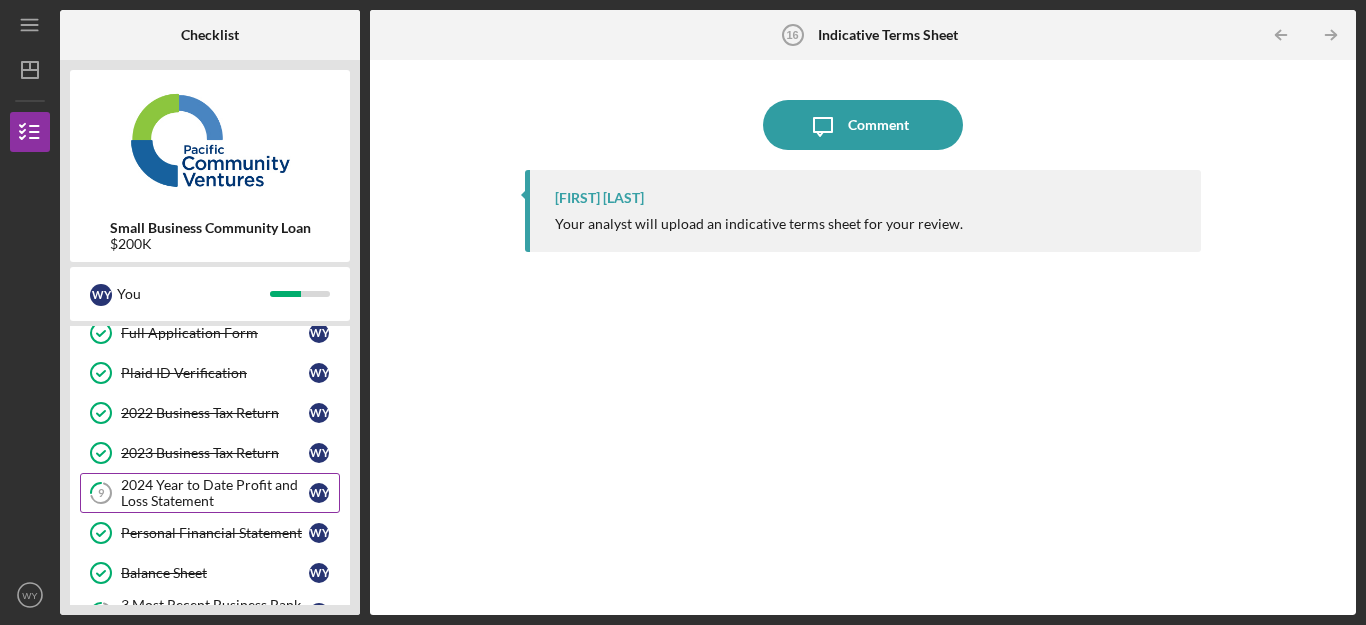 click on "2024 Year to Date Profit and Loss Statement" at bounding box center [215, 493] 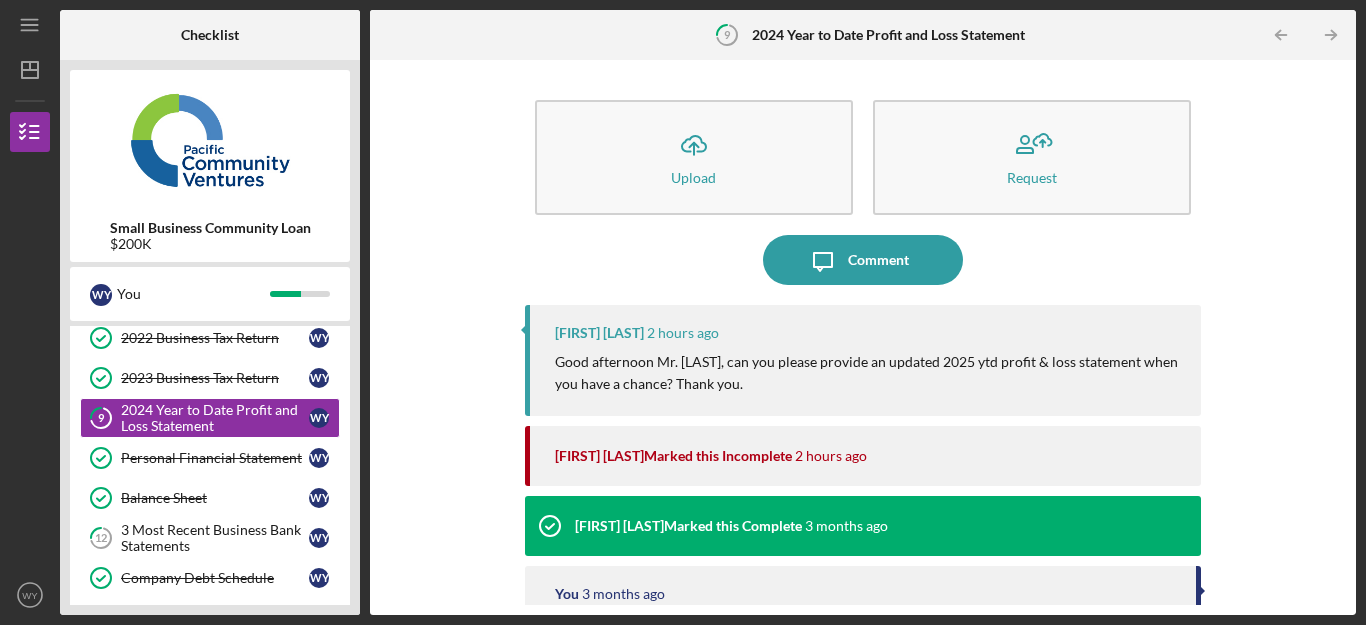 scroll, scrollTop: 179, scrollLeft: 0, axis: vertical 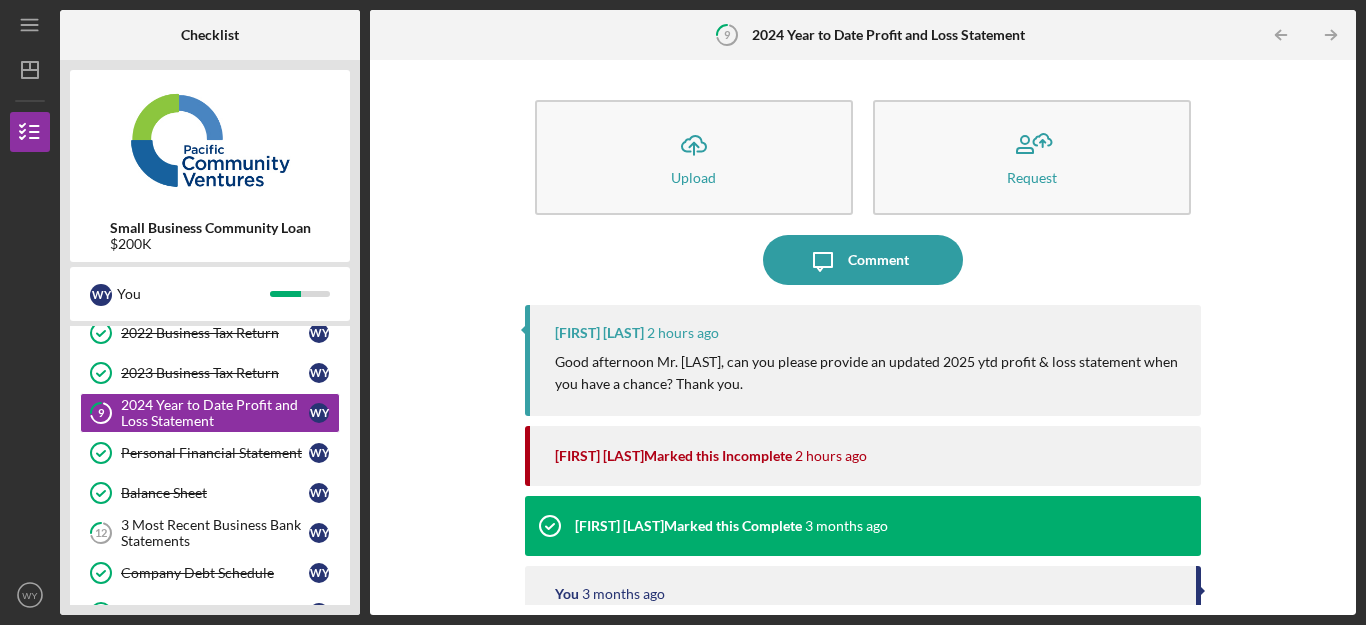 click on "Icon/User Photo WY [FIRST] [LAST] Icon/Overflow Good afternoon Mr. [LAST], can you please provide an updated 2025 ytd profit & loss statement when you have a chance? Thank you. [FIRST] [LAST] Marked this Incomplete 2 hours ago [FIRST] [LAST] Marked this Complete 3 months ago You 3 months ago BeWell-PL 2024.pdf Icon/Star BeWell-PL 2025-1Q.pdf Icon/Star [FIRST] [LAST] 4 months ago Good morning Mr. [LAST], please upload your complete 2024 personal tax return including all schedules or your 2024 and 2025 year to date profit & loss statement. Thank you! [FIRST] [LAST] We require a year-to-date (YTD) profit & loss statement for your business. If needed, a guide for how to prepare a profit & loss statement can be found in this checklist item (look to the top right corner). You can also watch this PCV webinar on how to prepare financial statements: https://www.youtube.com/watch?v=4D-na8tgnis" at bounding box center [863, 337] 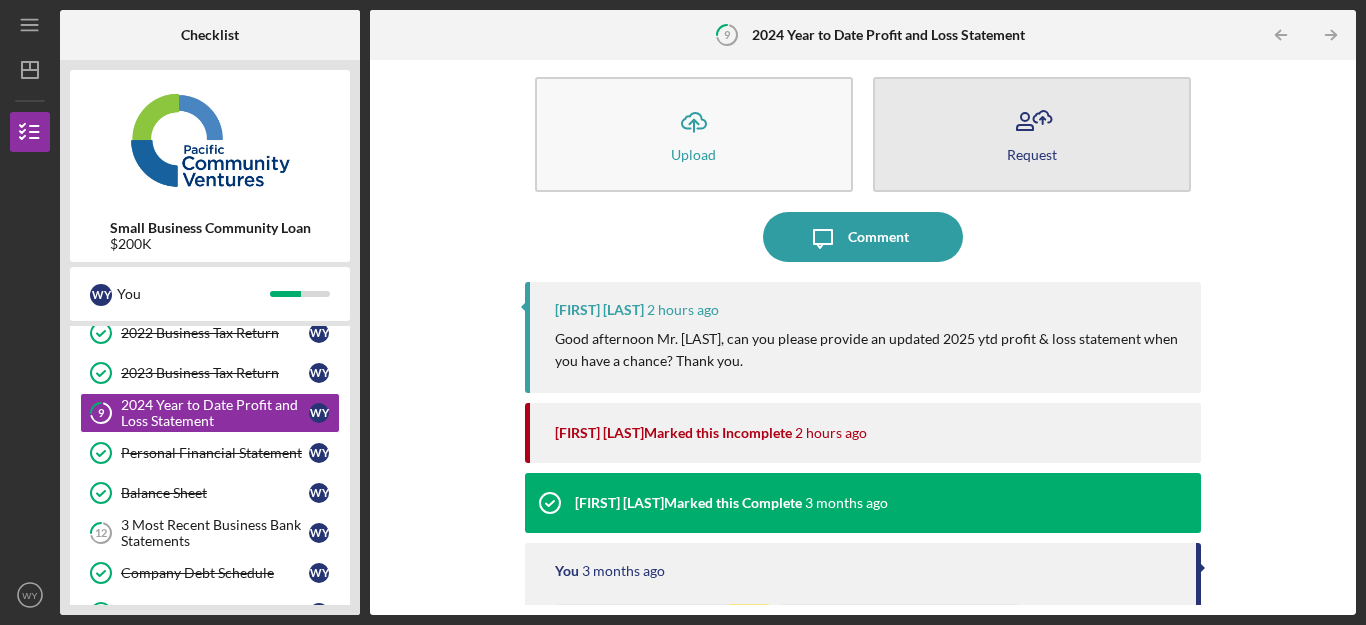 scroll, scrollTop: 0, scrollLeft: 0, axis: both 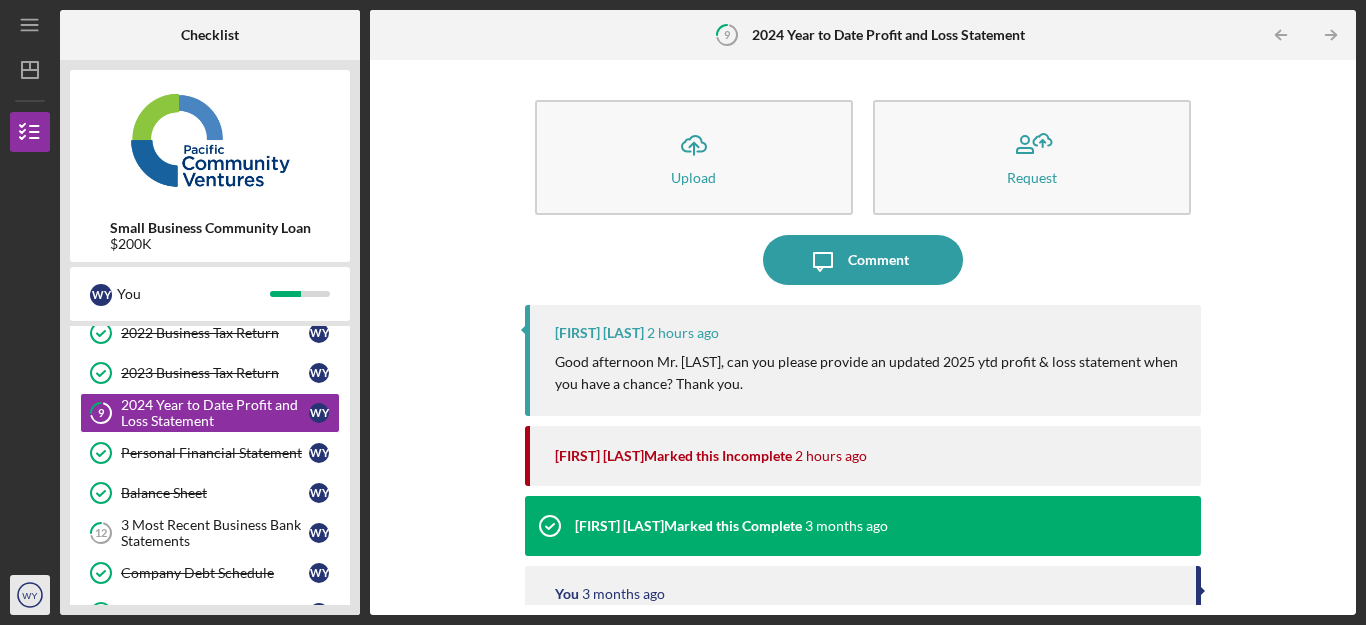 click on "WY" 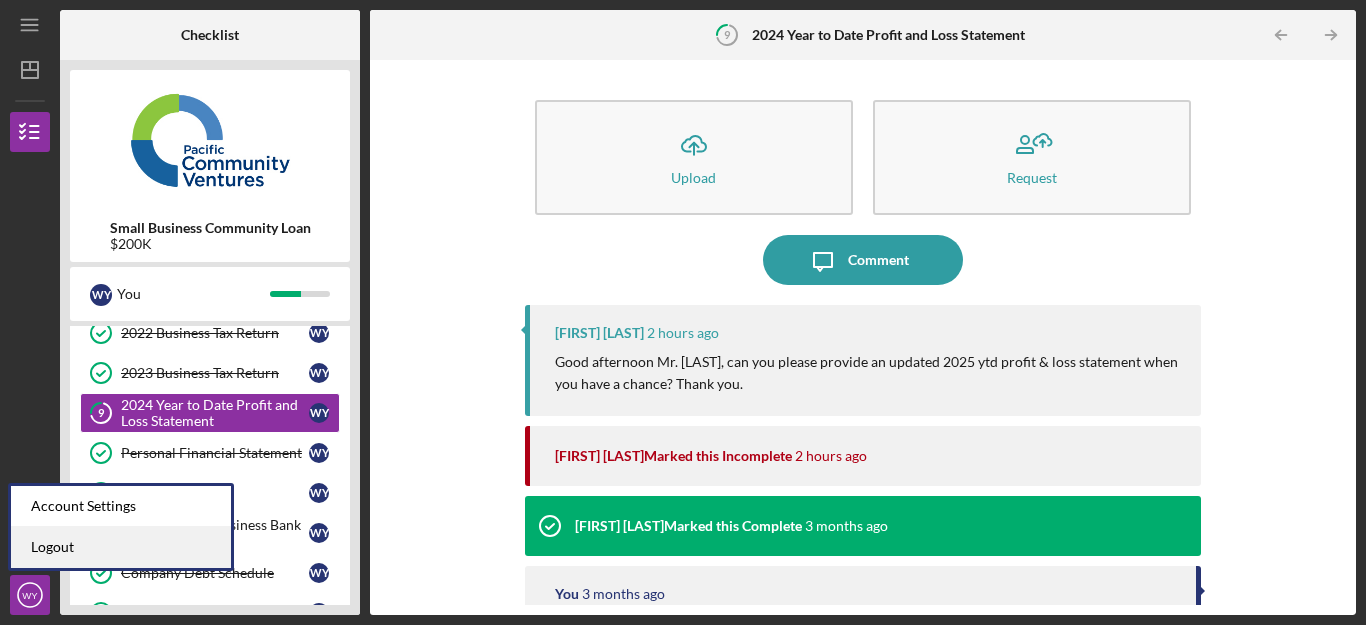 click on "Logout" at bounding box center (121, 547) 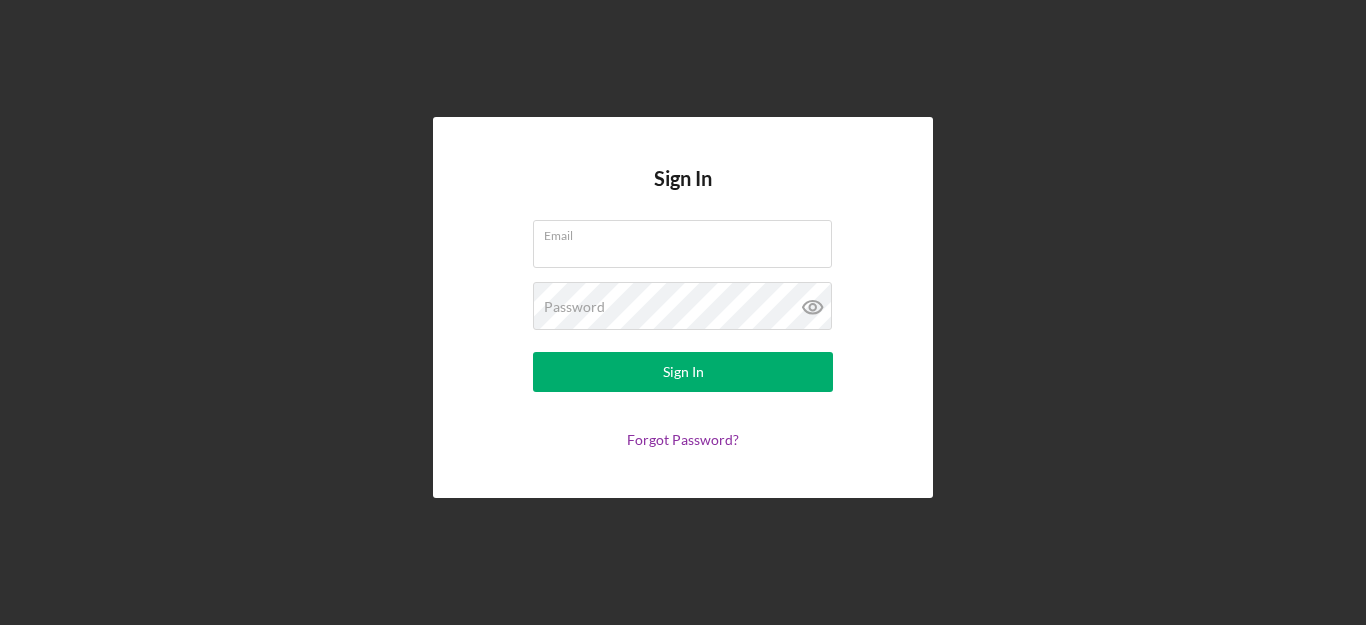 type on "[EMAIL]" 